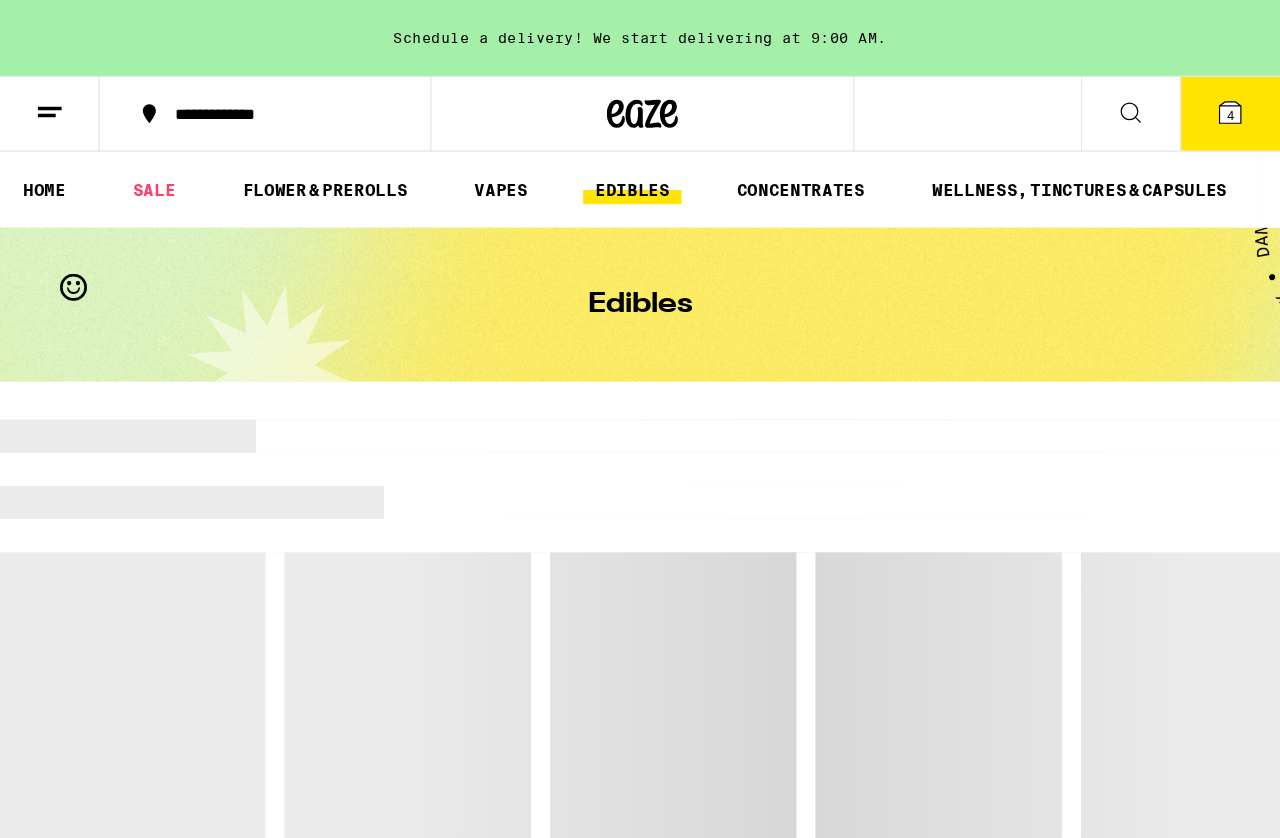 scroll, scrollTop: 19, scrollLeft: 0, axis: vertical 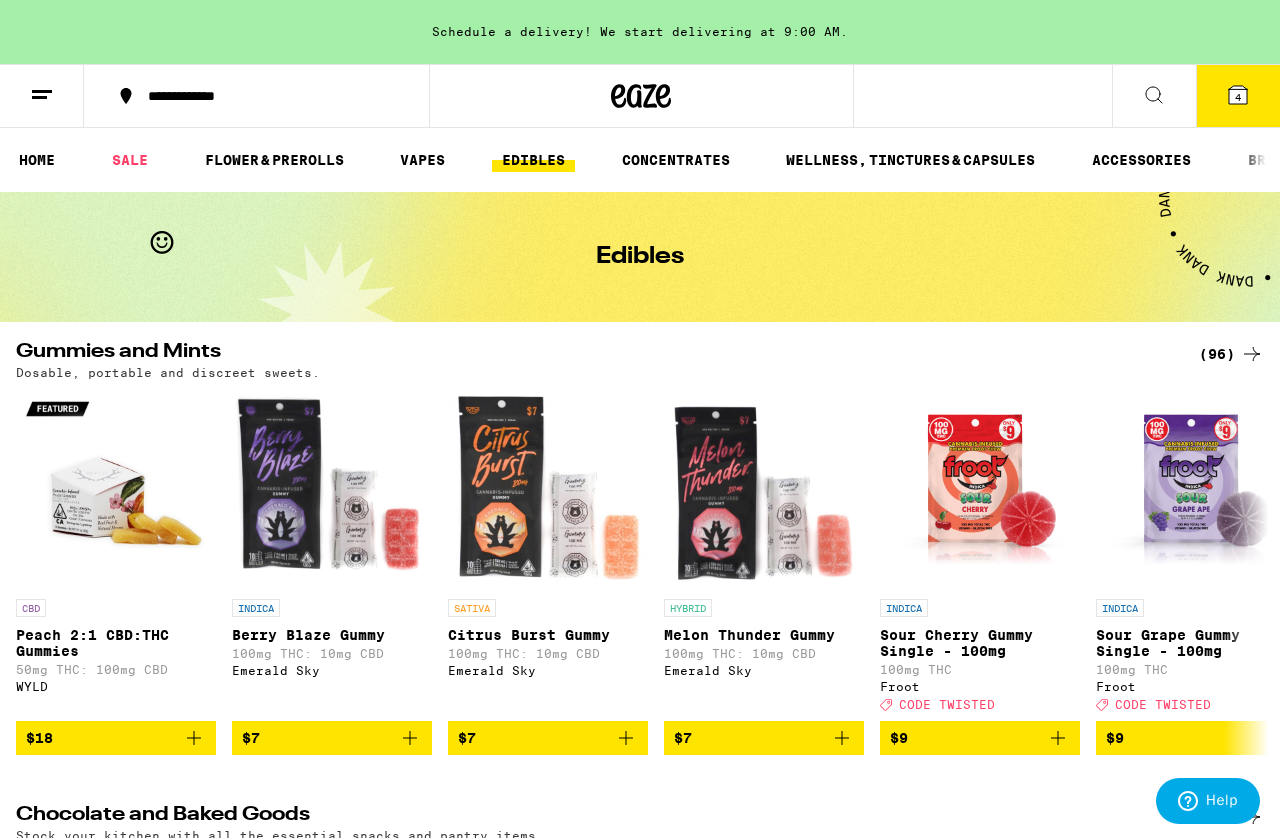 click on "EDIBLES" at bounding box center [533, 160] 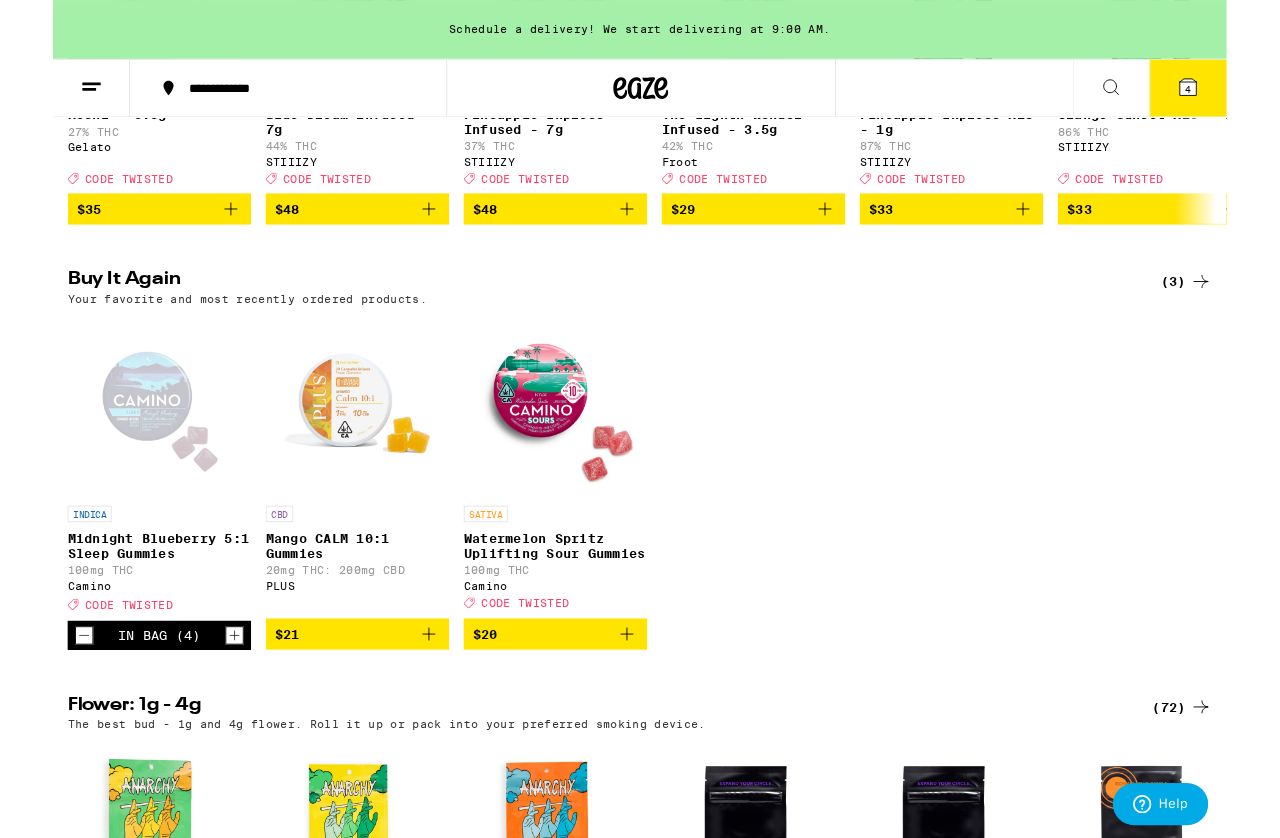 scroll, scrollTop: 539, scrollLeft: 0, axis: vertical 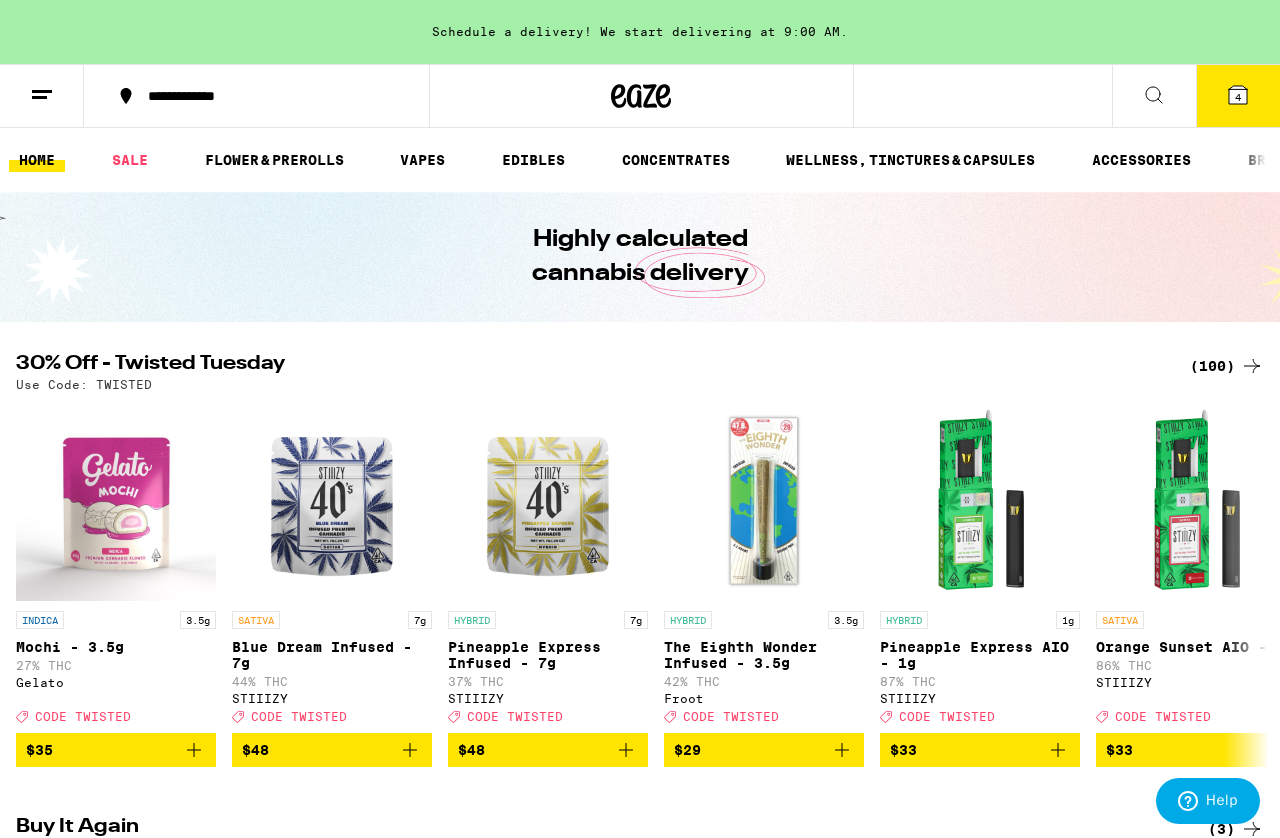 click on "WELLNESS, TINCTURES & CAPSULES" at bounding box center [910, 160] 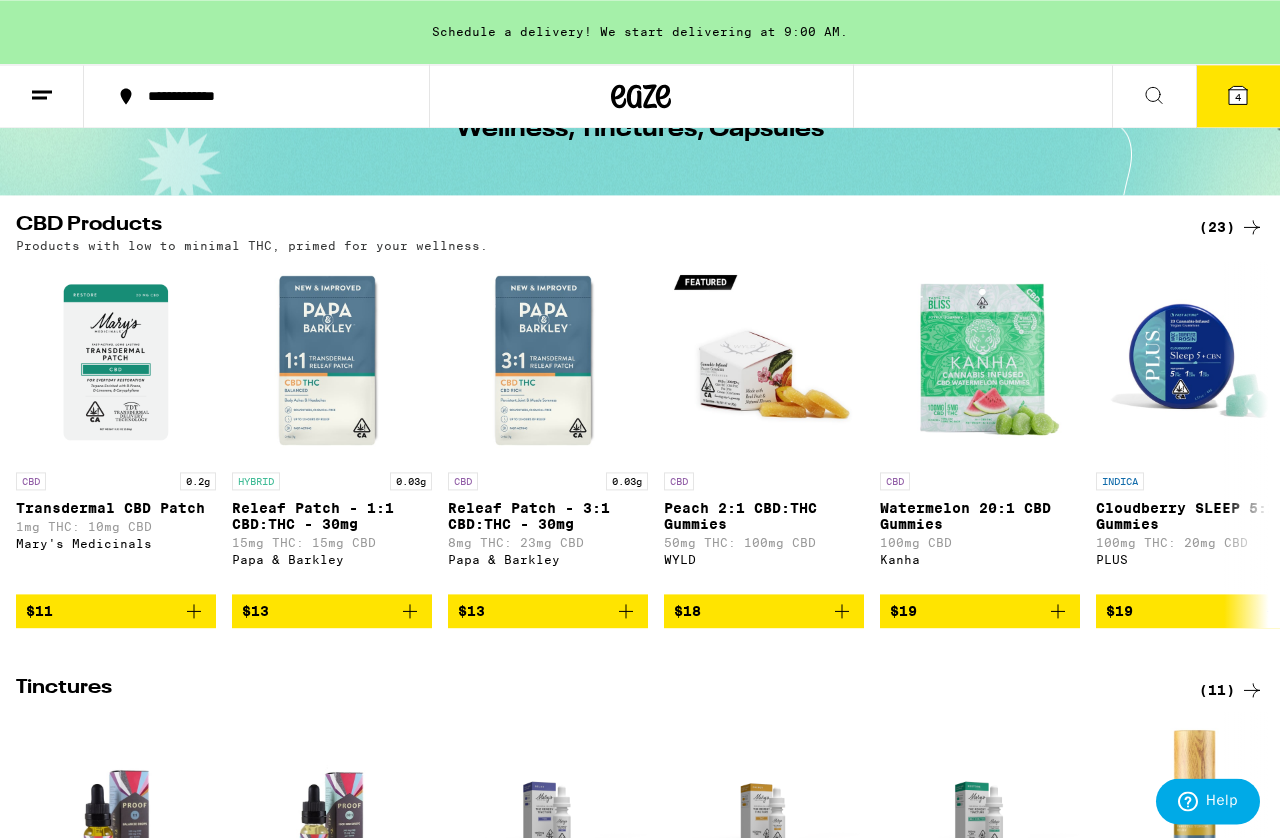 scroll, scrollTop: 0, scrollLeft: 0, axis: both 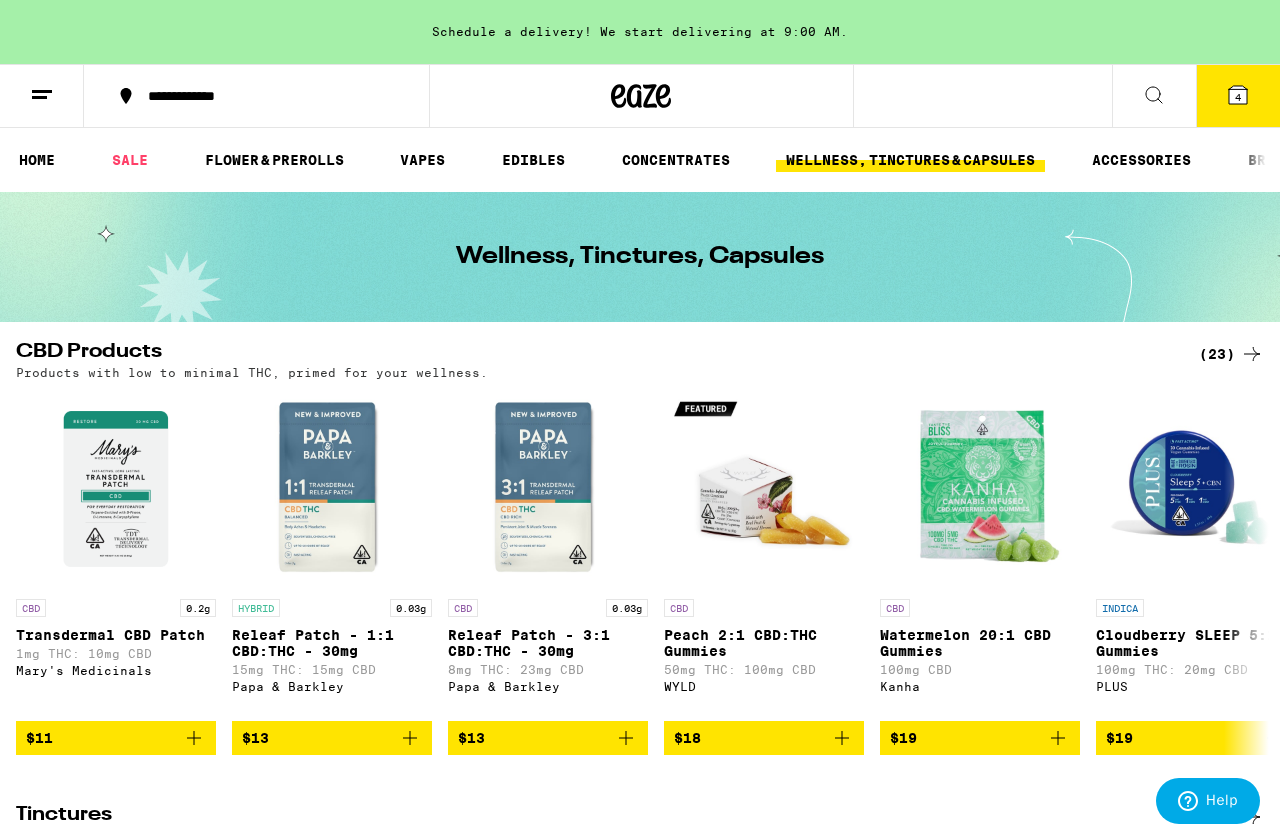 click on "CONCENTRATES" at bounding box center (676, 160) 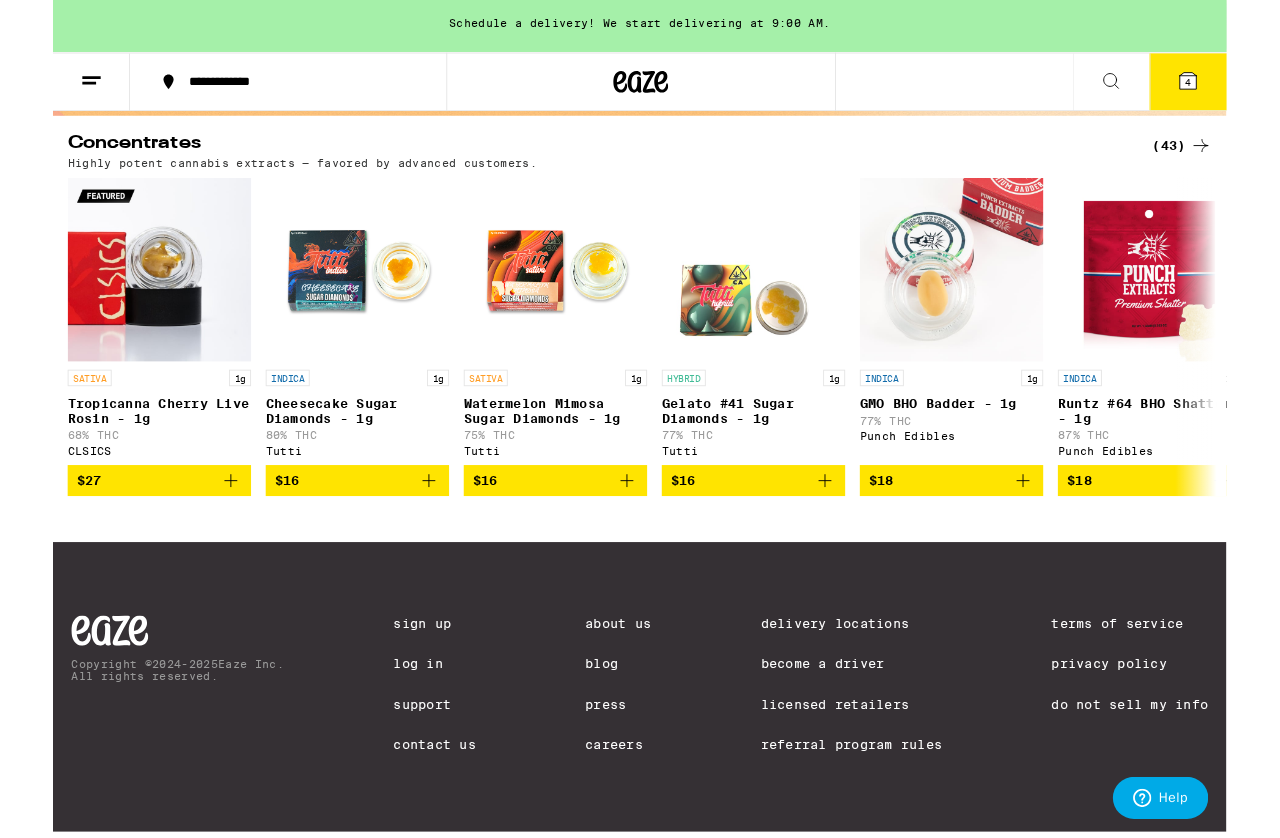 scroll, scrollTop: 0, scrollLeft: 0, axis: both 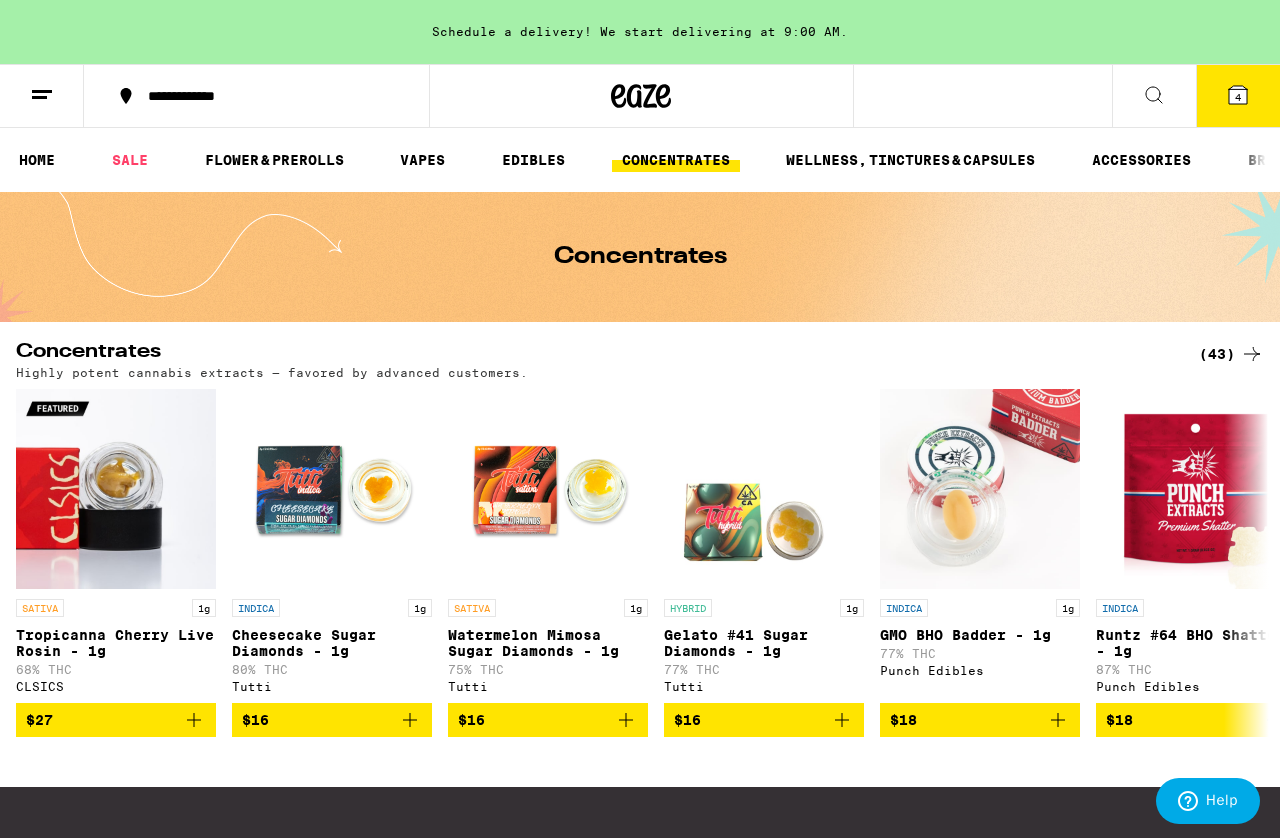 click on "EDIBLES" at bounding box center (533, 160) 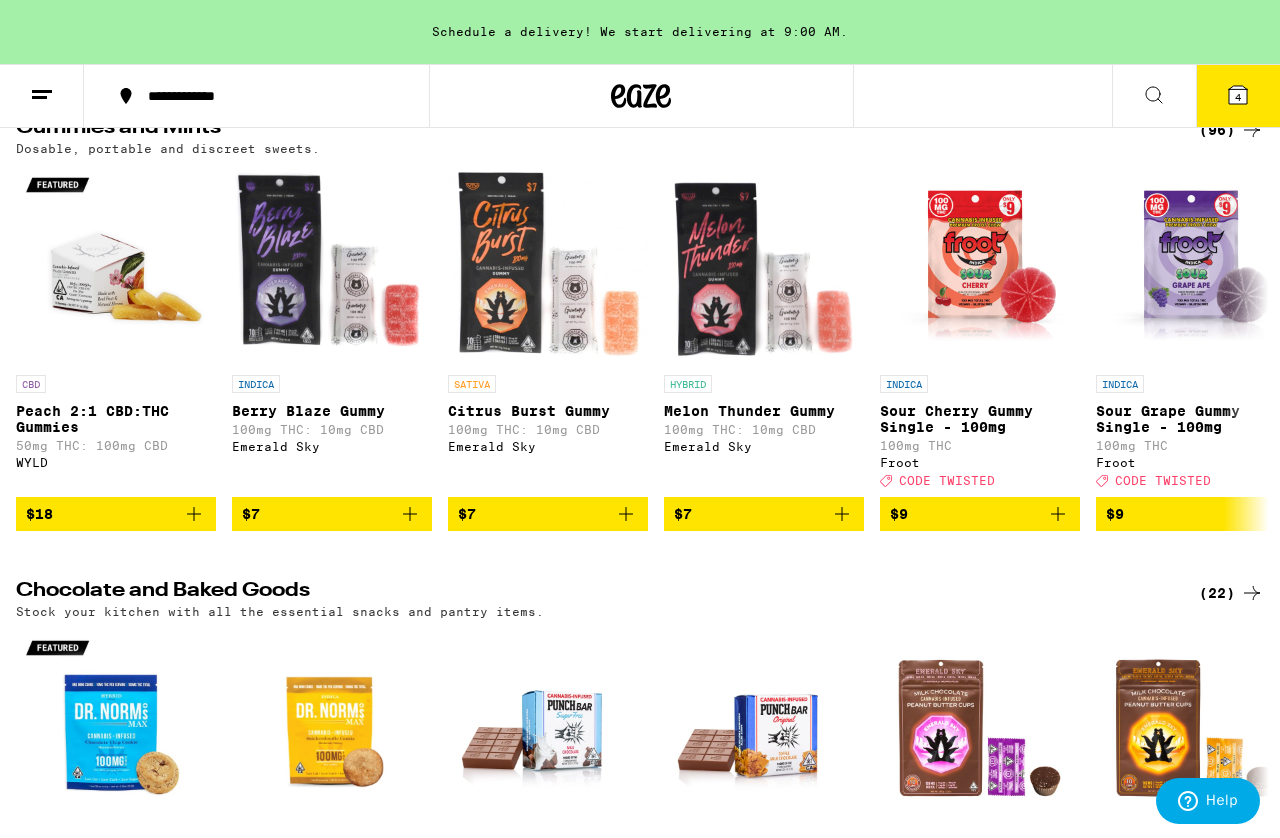 scroll, scrollTop: 0, scrollLeft: 0, axis: both 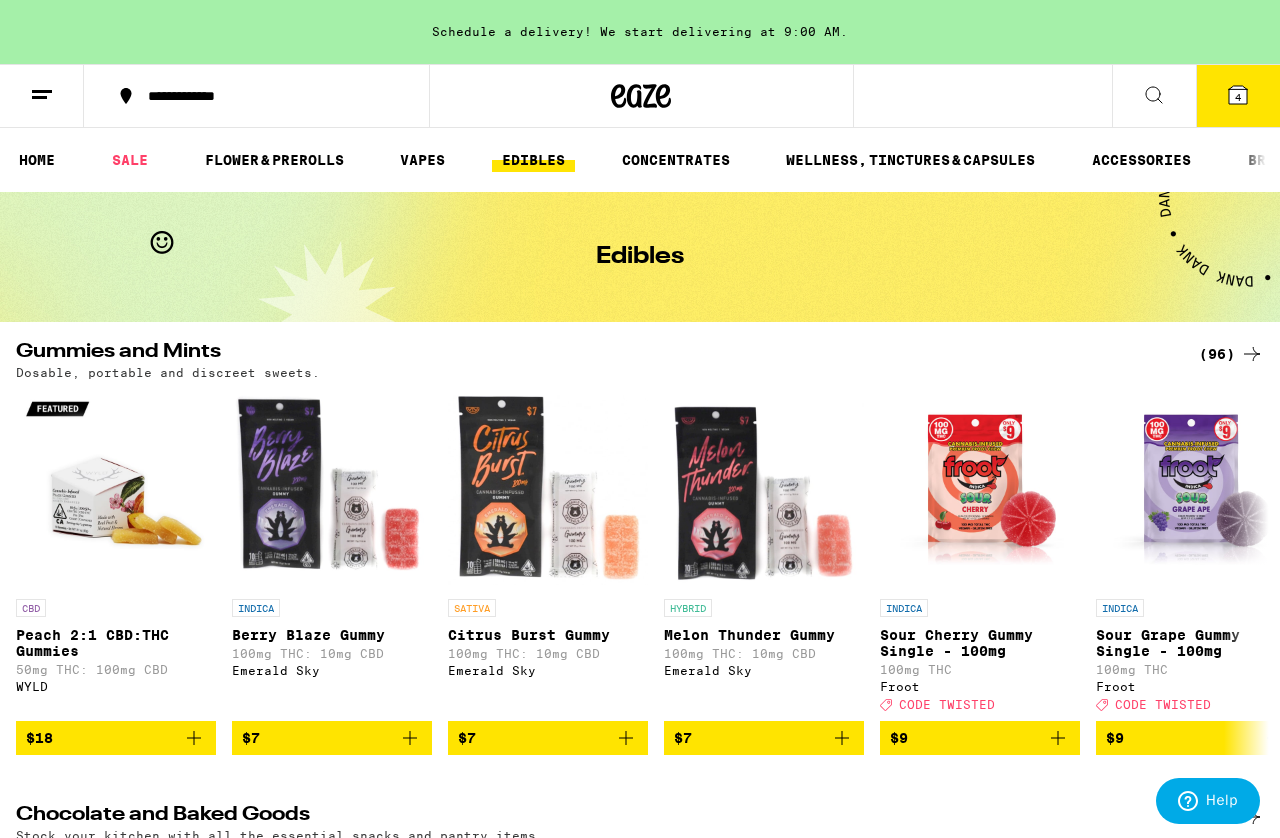click 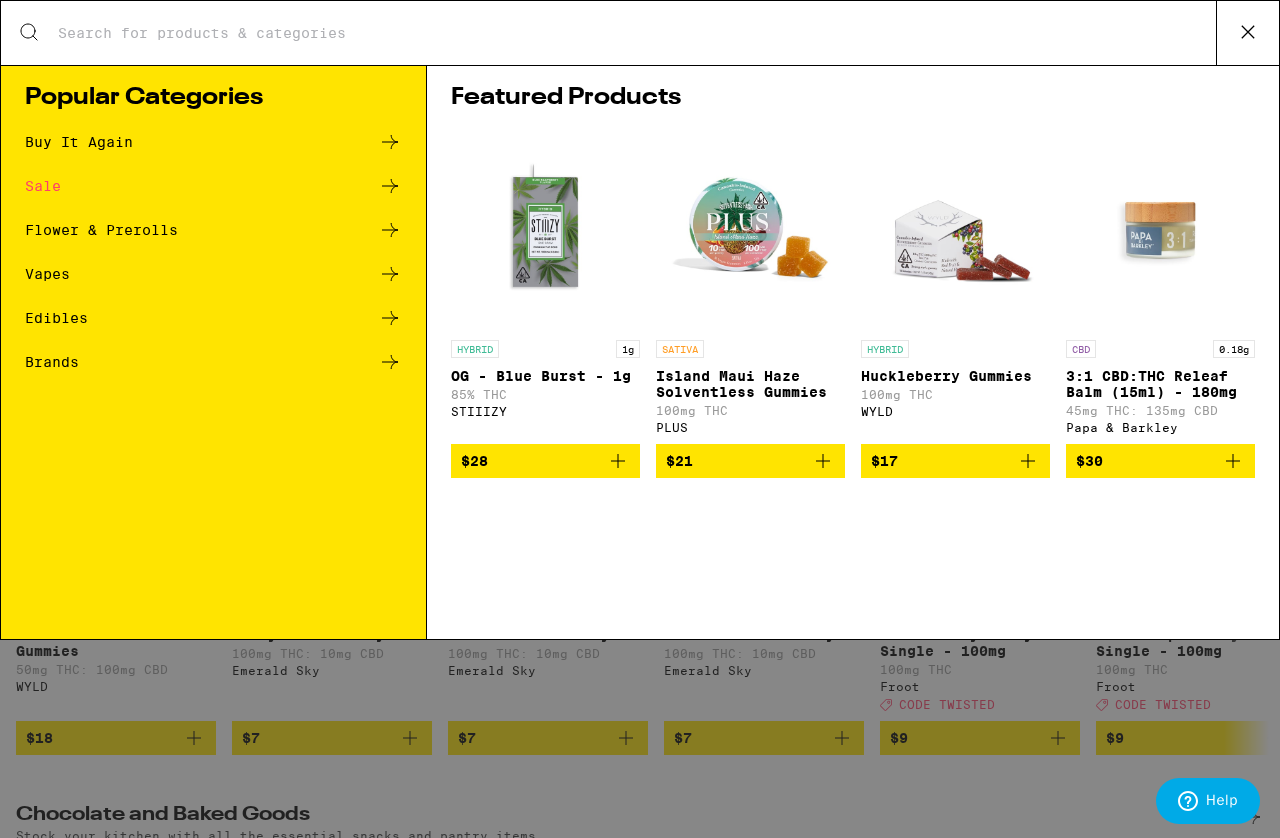 click on "Edibles" at bounding box center [56, 318] 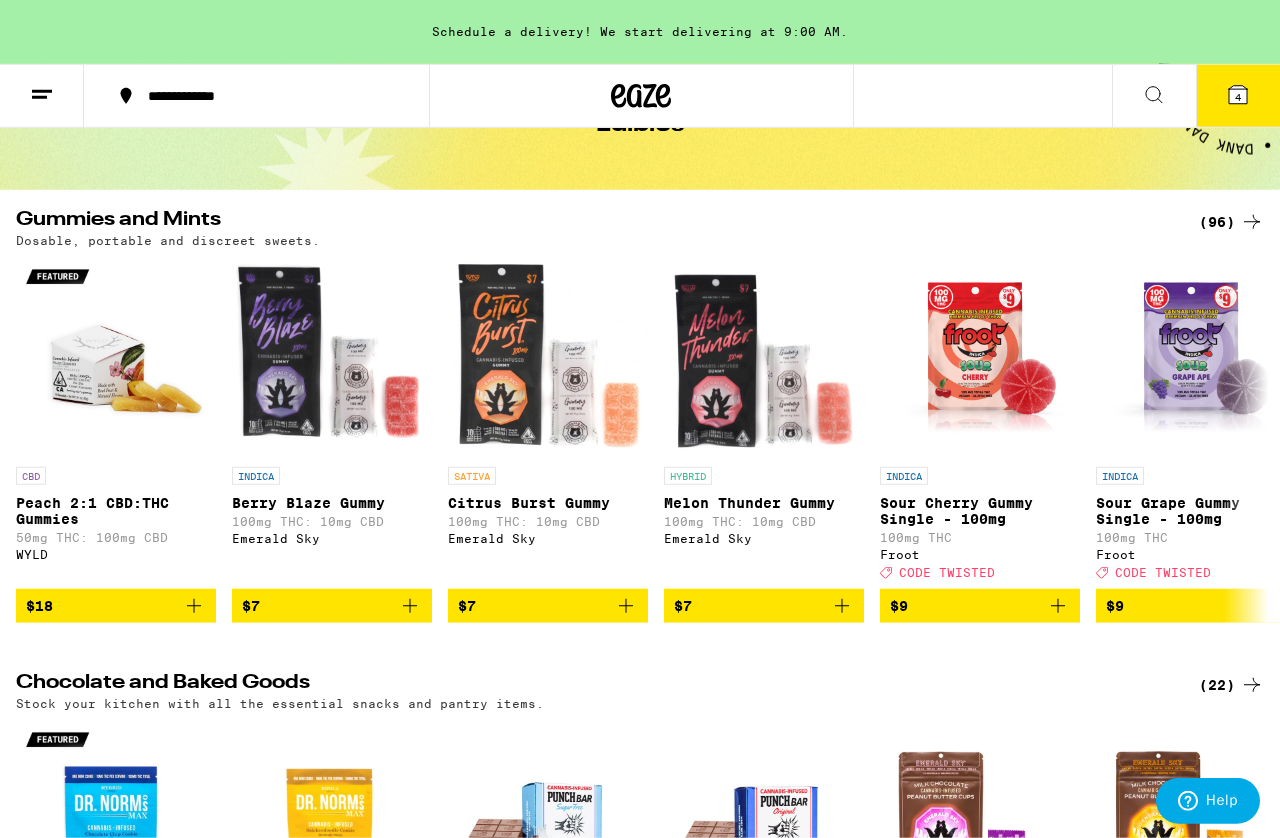 scroll, scrollTop: 0, scrollLeft: 0, axis: both 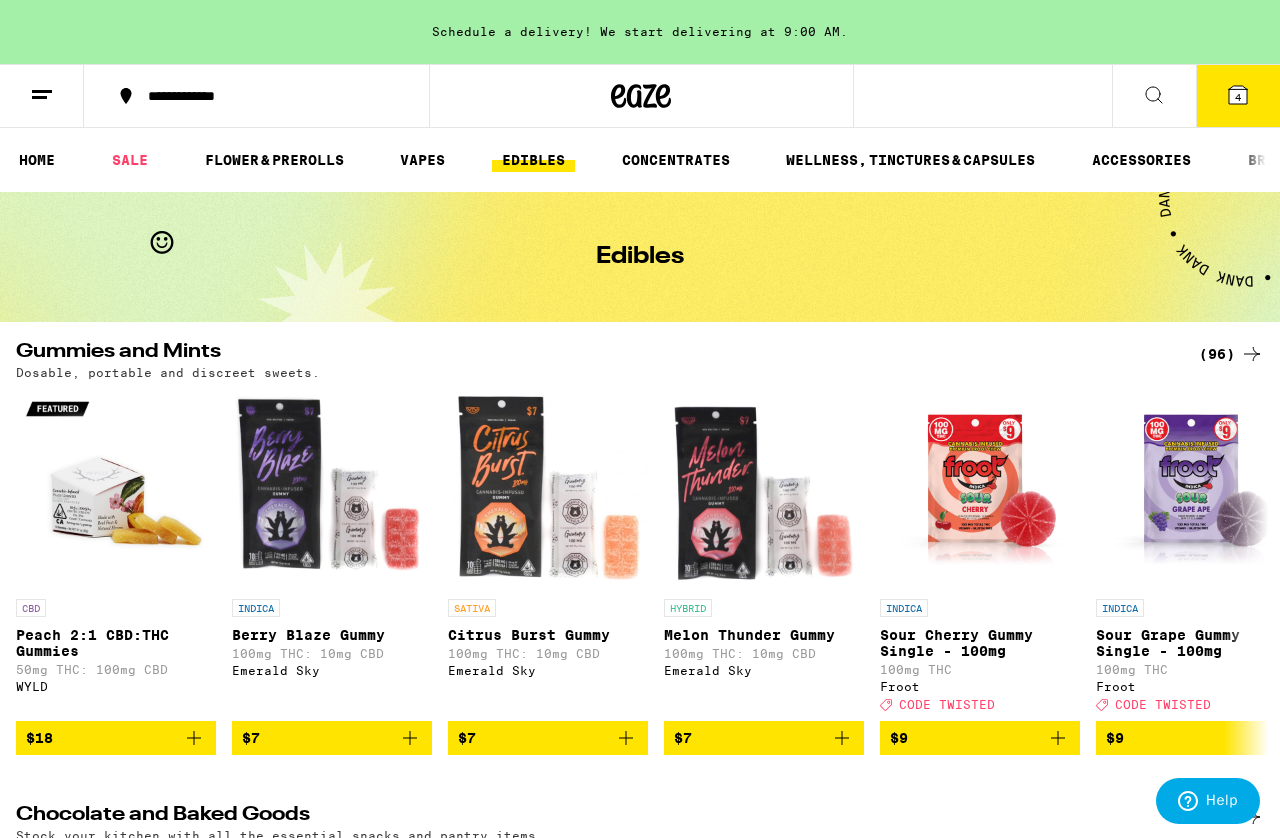 click 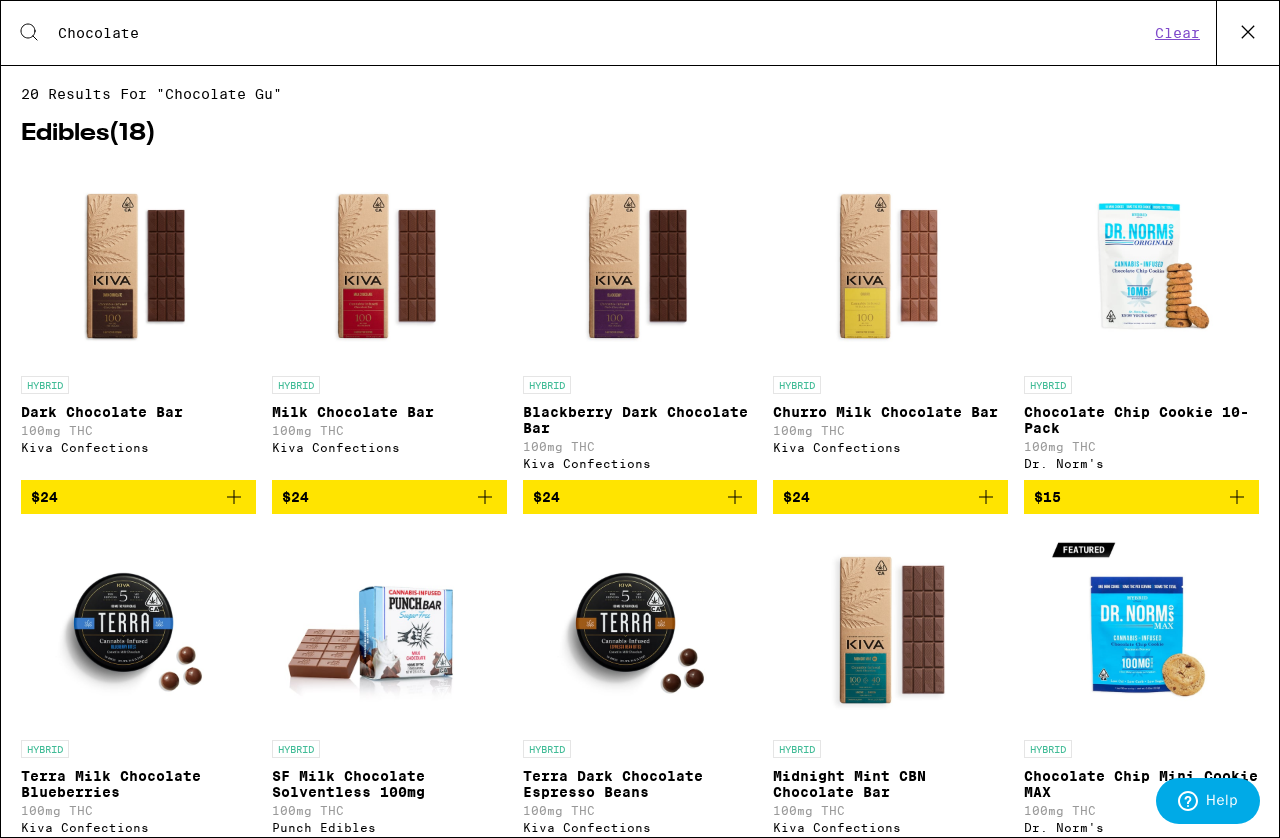 type on "Chocolate" 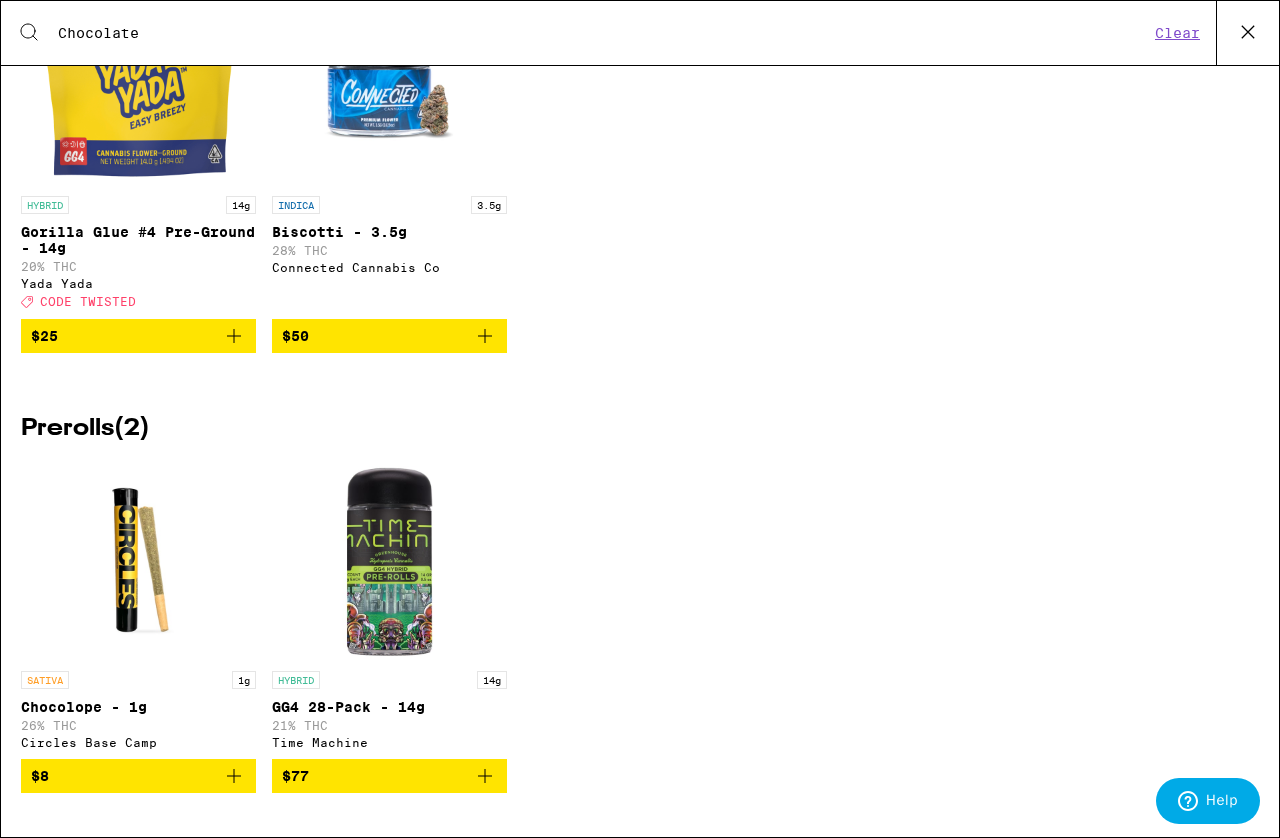 scroll, scrollTop: 1451, scrollLeft: 0, axis: vertical 